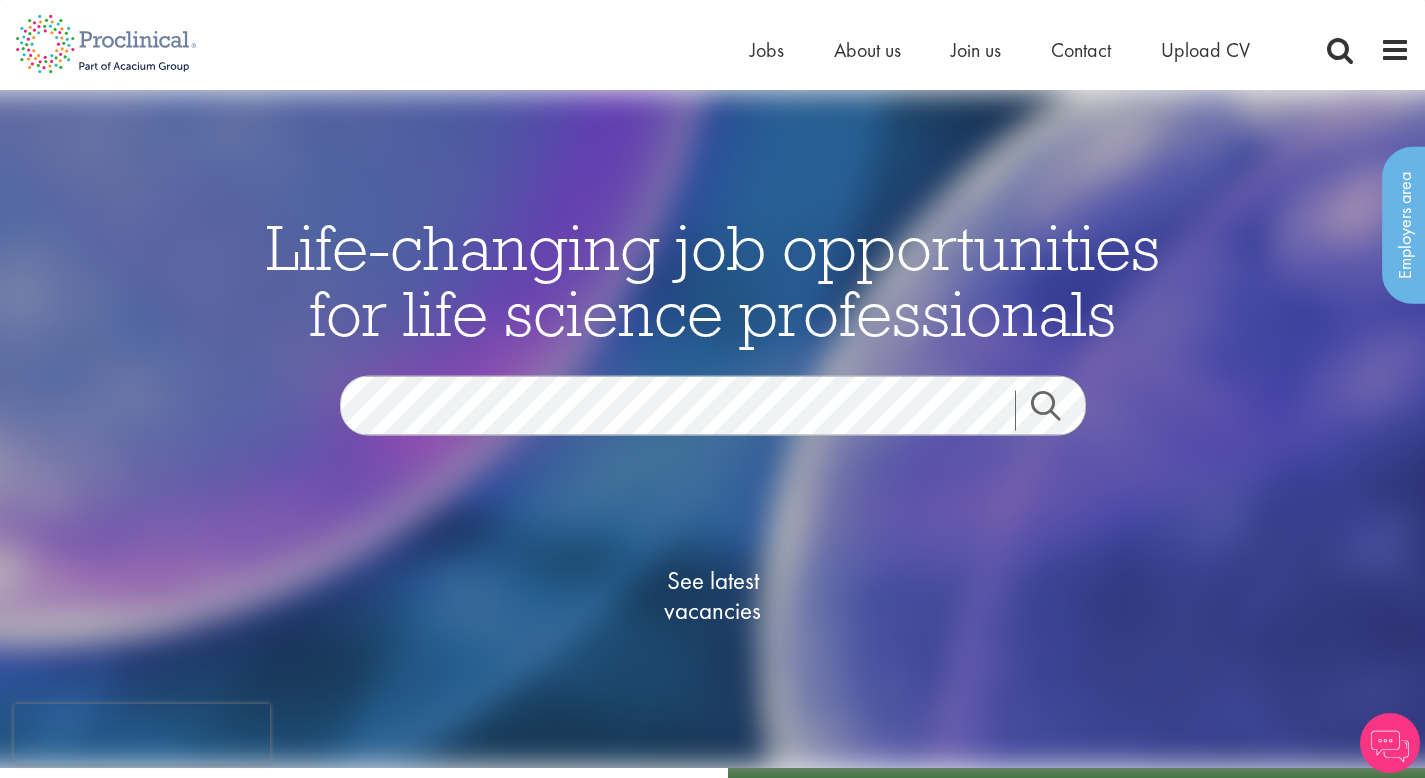 scroll, scrollTop: 0, scrollLeft: 0, axis: both 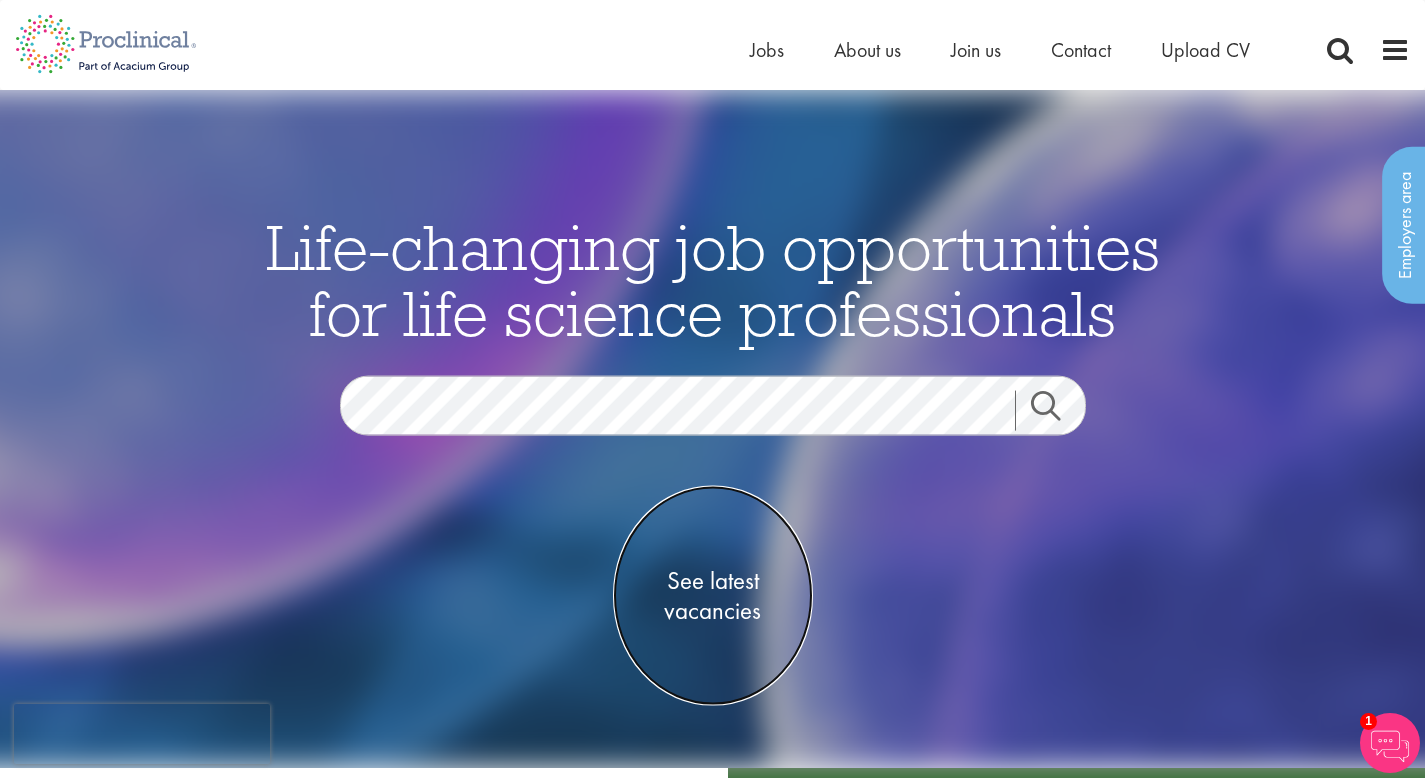 click on "See latest  vacancies" at bounding box center (713, 595) 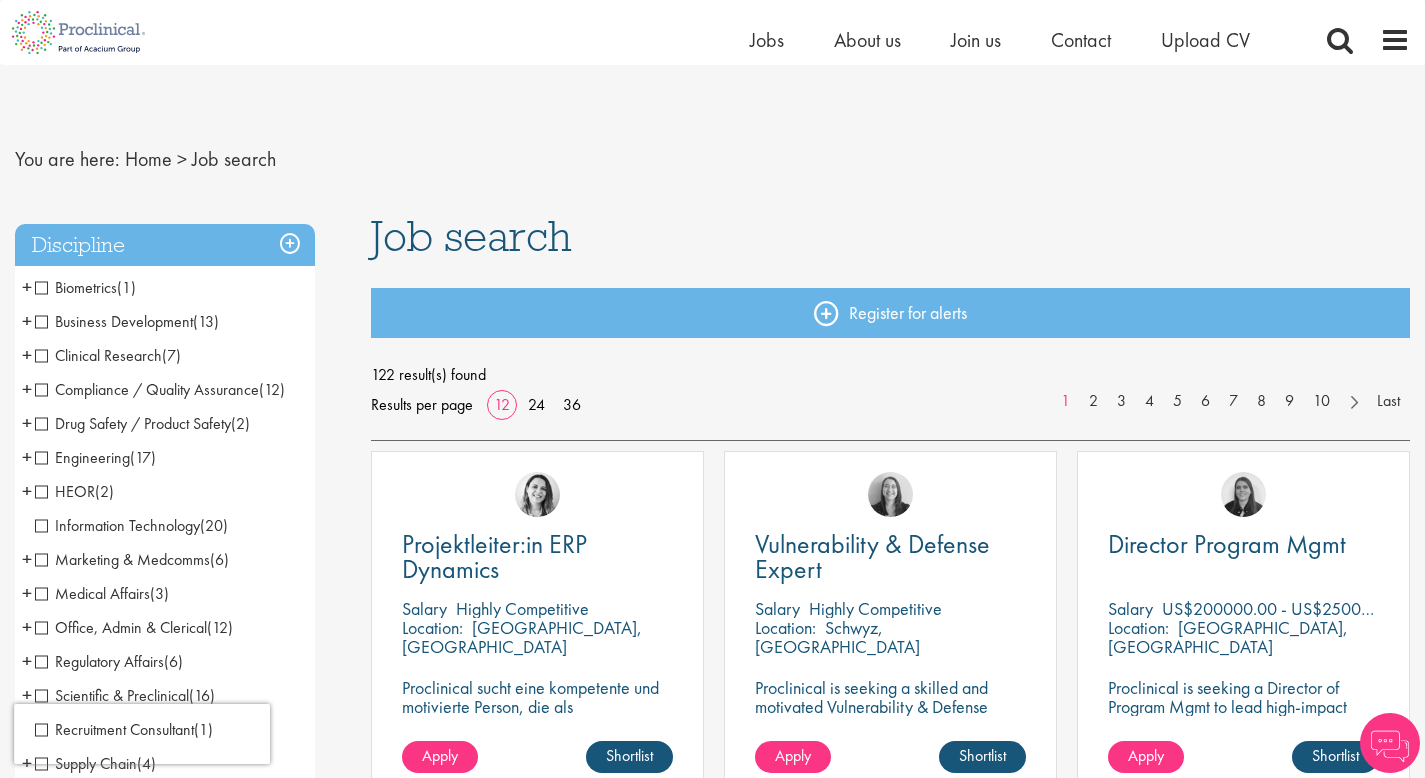 scroll, scrollTop: 233, scrollLeft: 0, axis: vertical 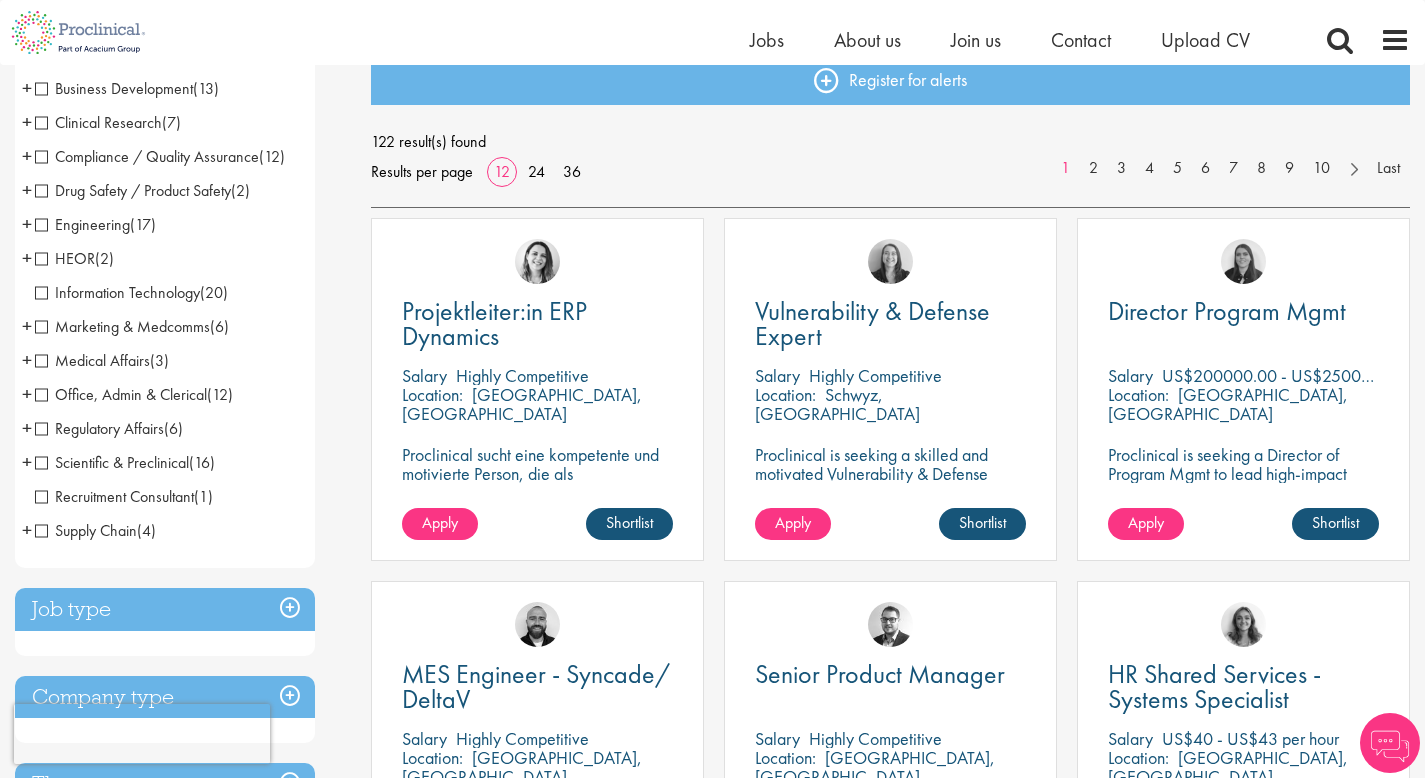 click on "Scientific & Preclinical" at bounding box center [112, 462] 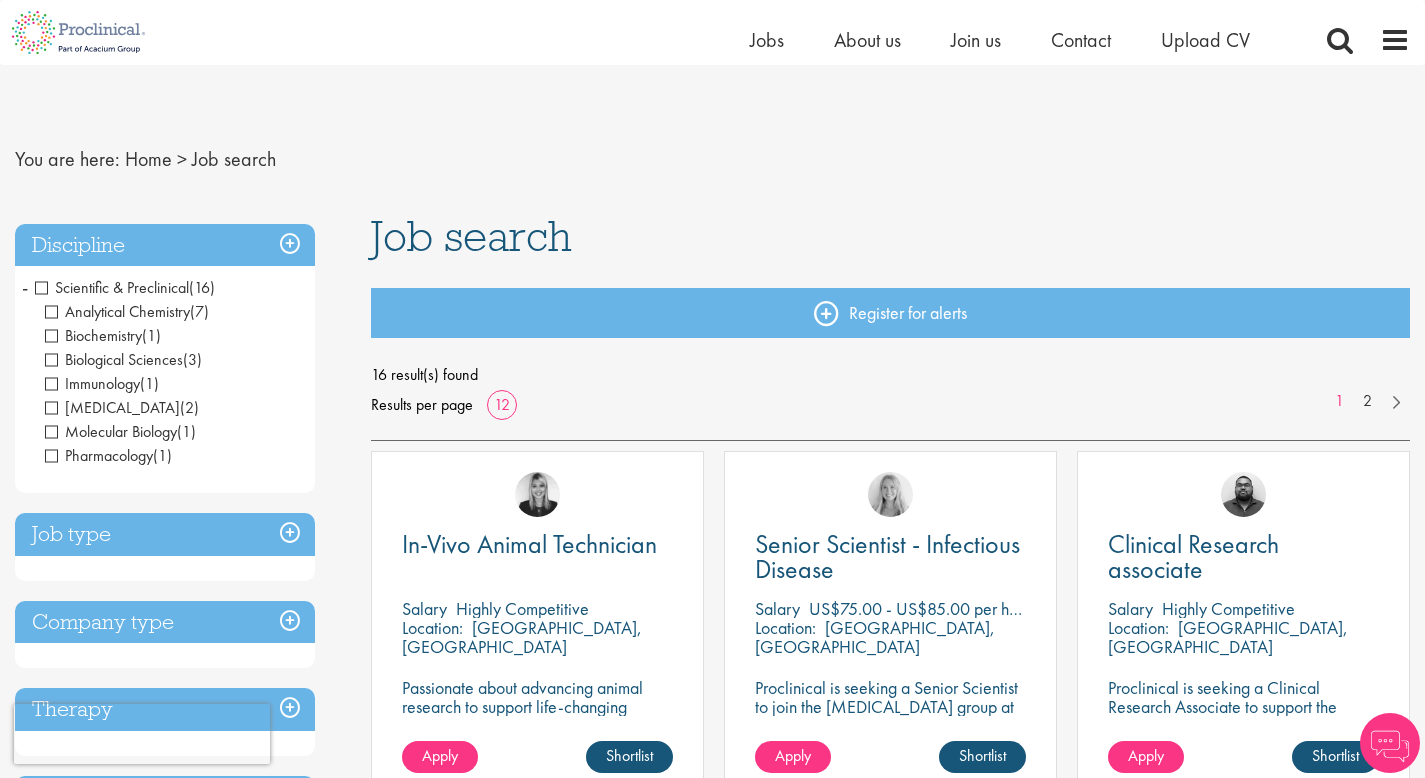 scroll, scrollTop: 469, scrollLeft: 0, axis: vertical 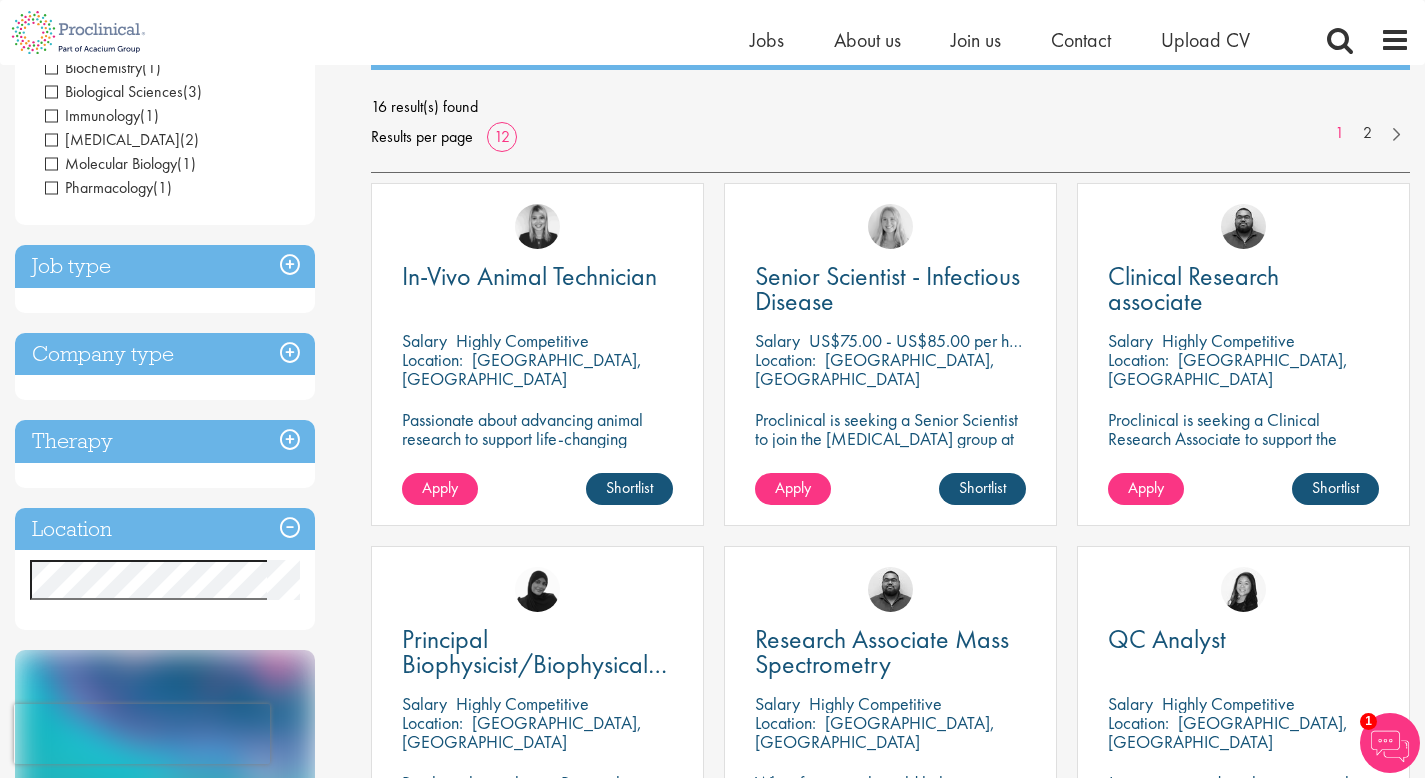 click on "Location" at bounding box center [165, 529] 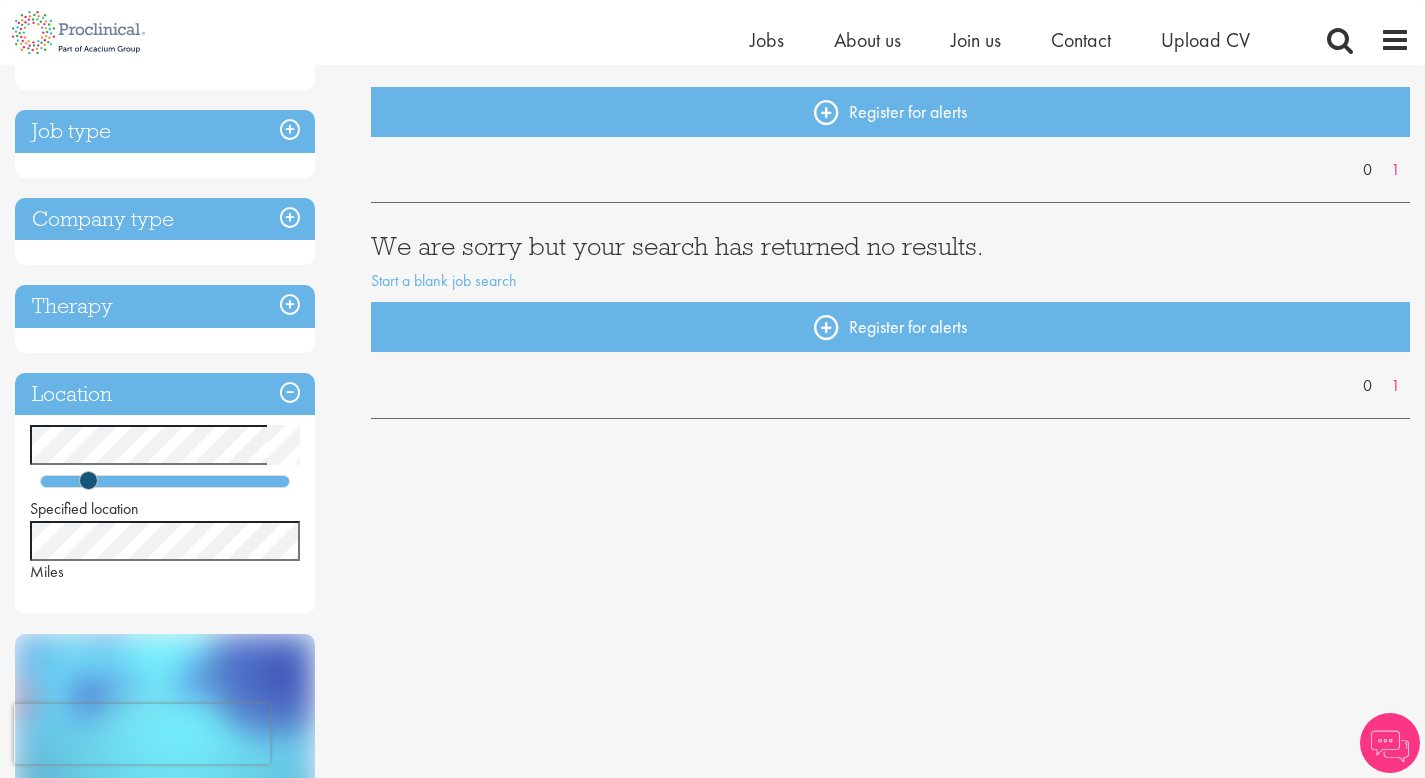 scroll, scrollTop: 202, scrollLeft: 0, axis: vertical 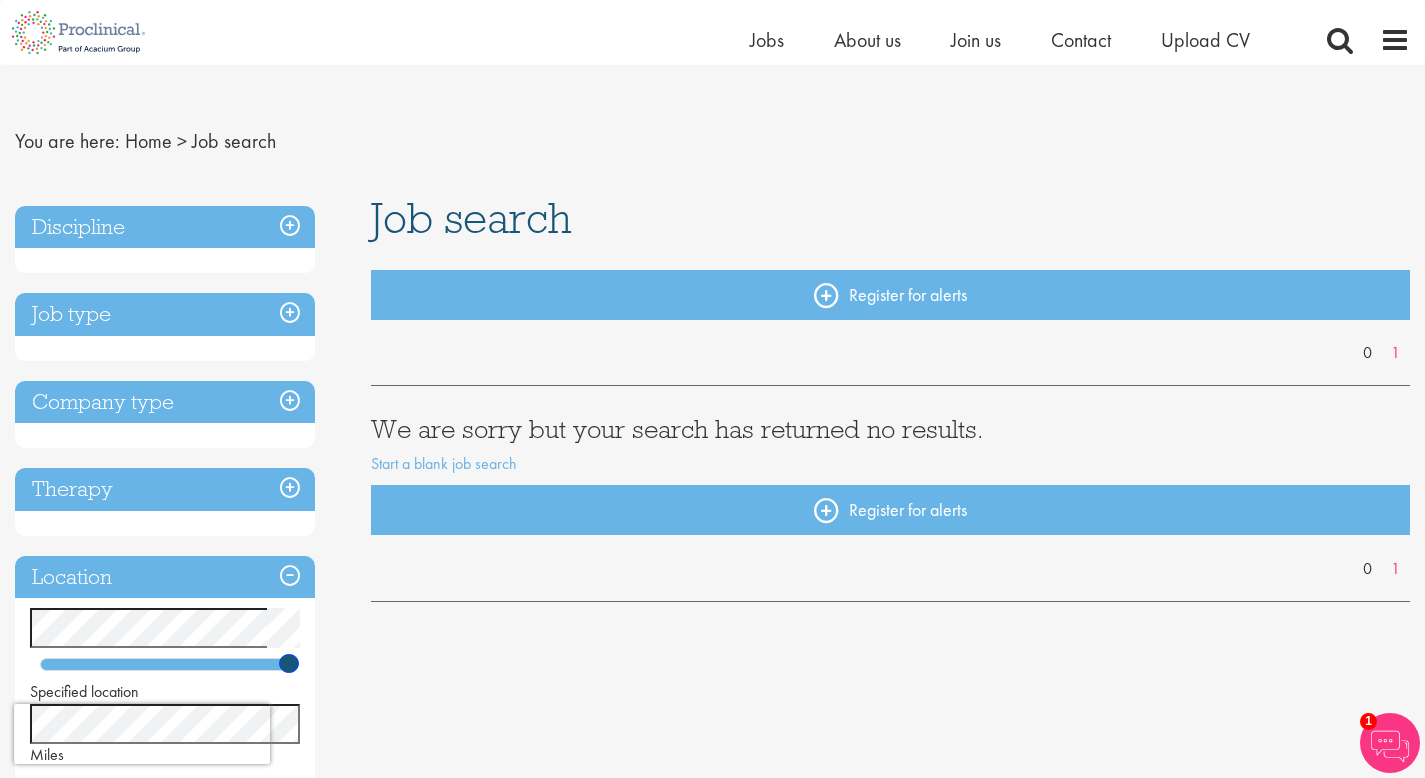 drag, startPoint x: 87, startPoint y: 664, endPoint x: 366, endPoint y: 662, distance: 279.00717 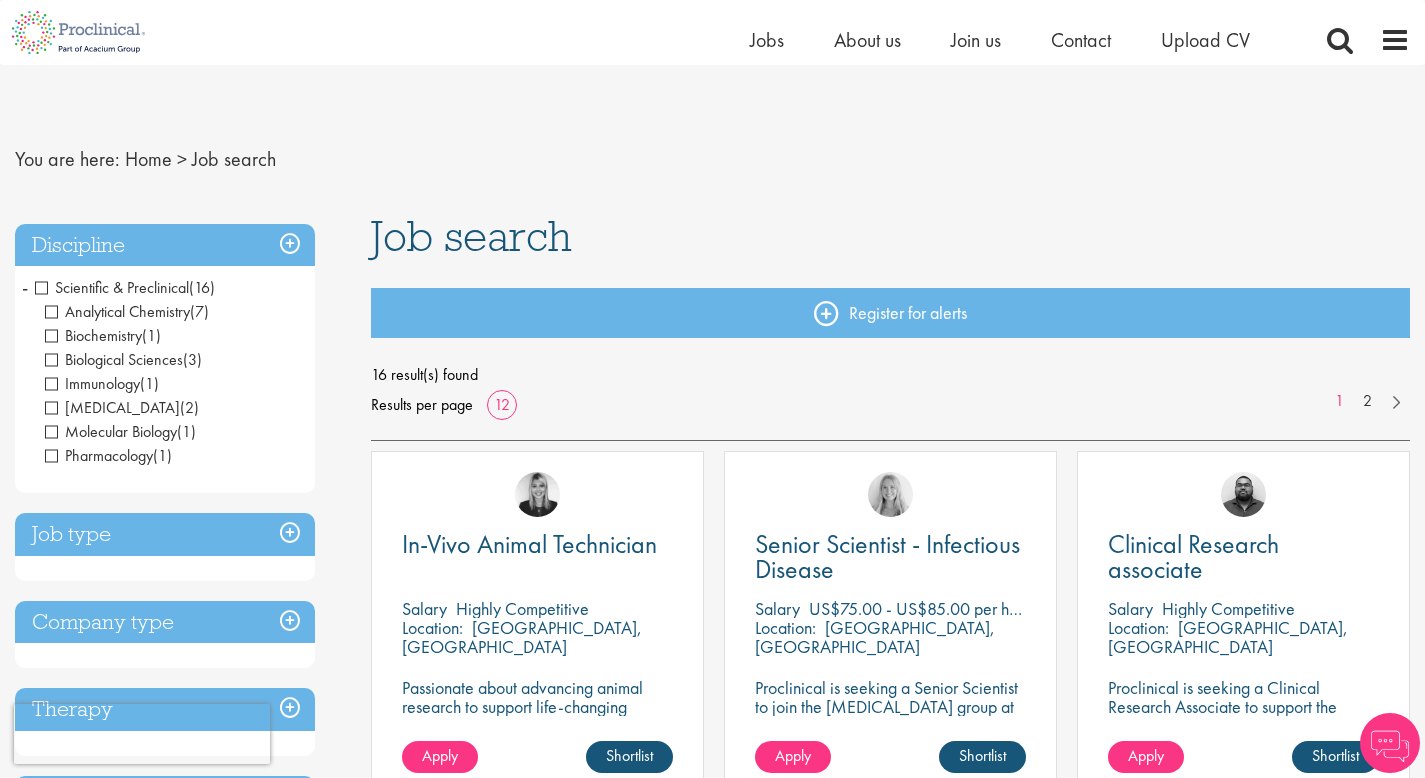 scroll, scrollTop: 310, scrollLeft: 0, axis: vertical 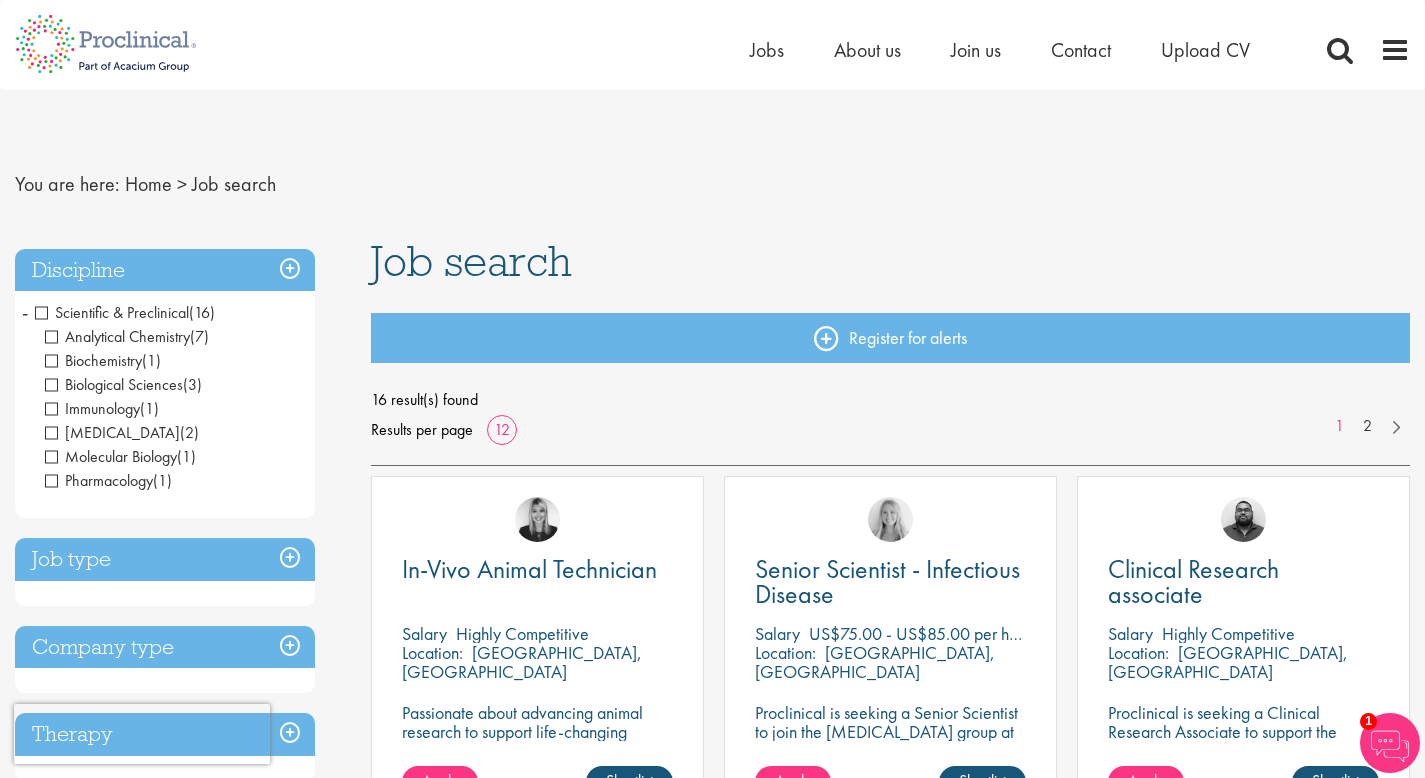 click on "Scientific & Preclinical" at bounding box center (112, 312) 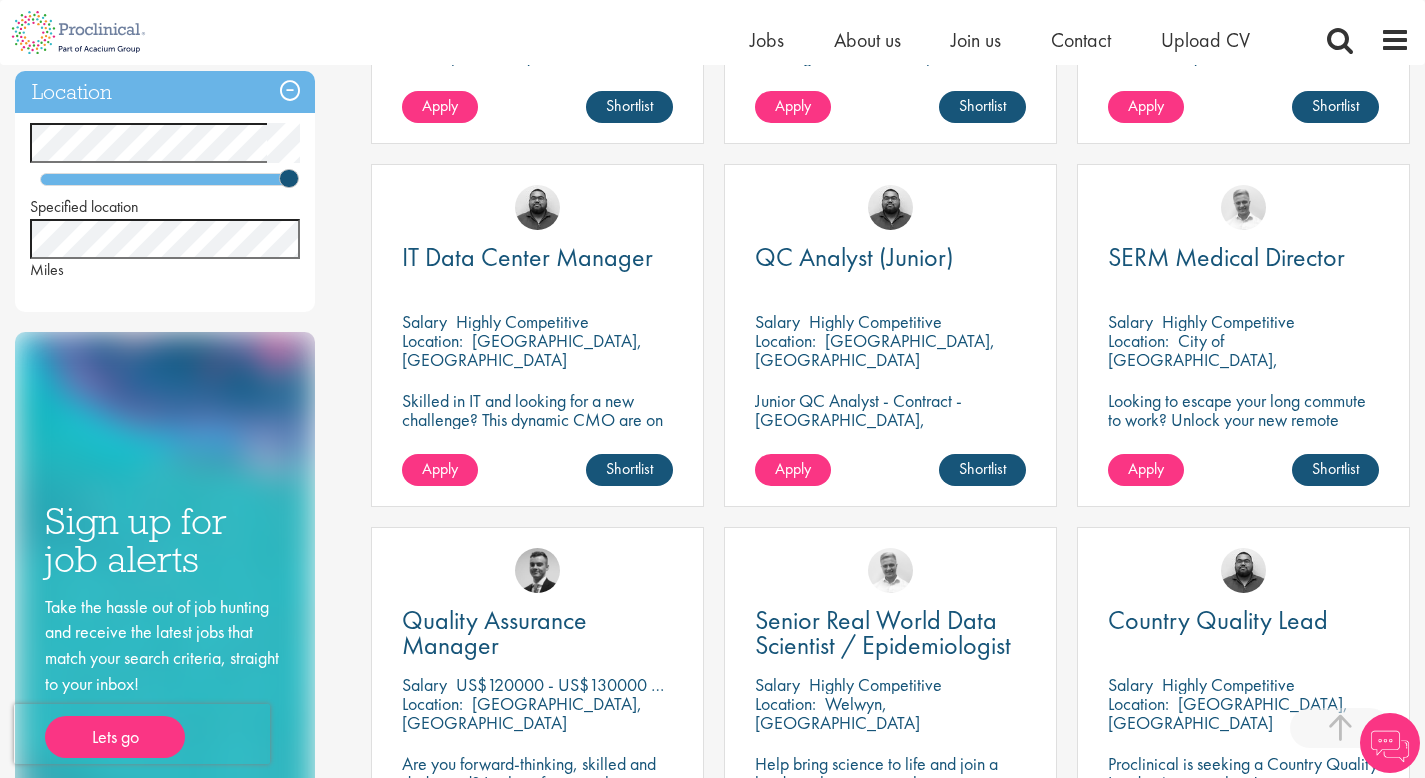 scroll, scrollTop: 1013, scrollLeft: 0, axis: vertical 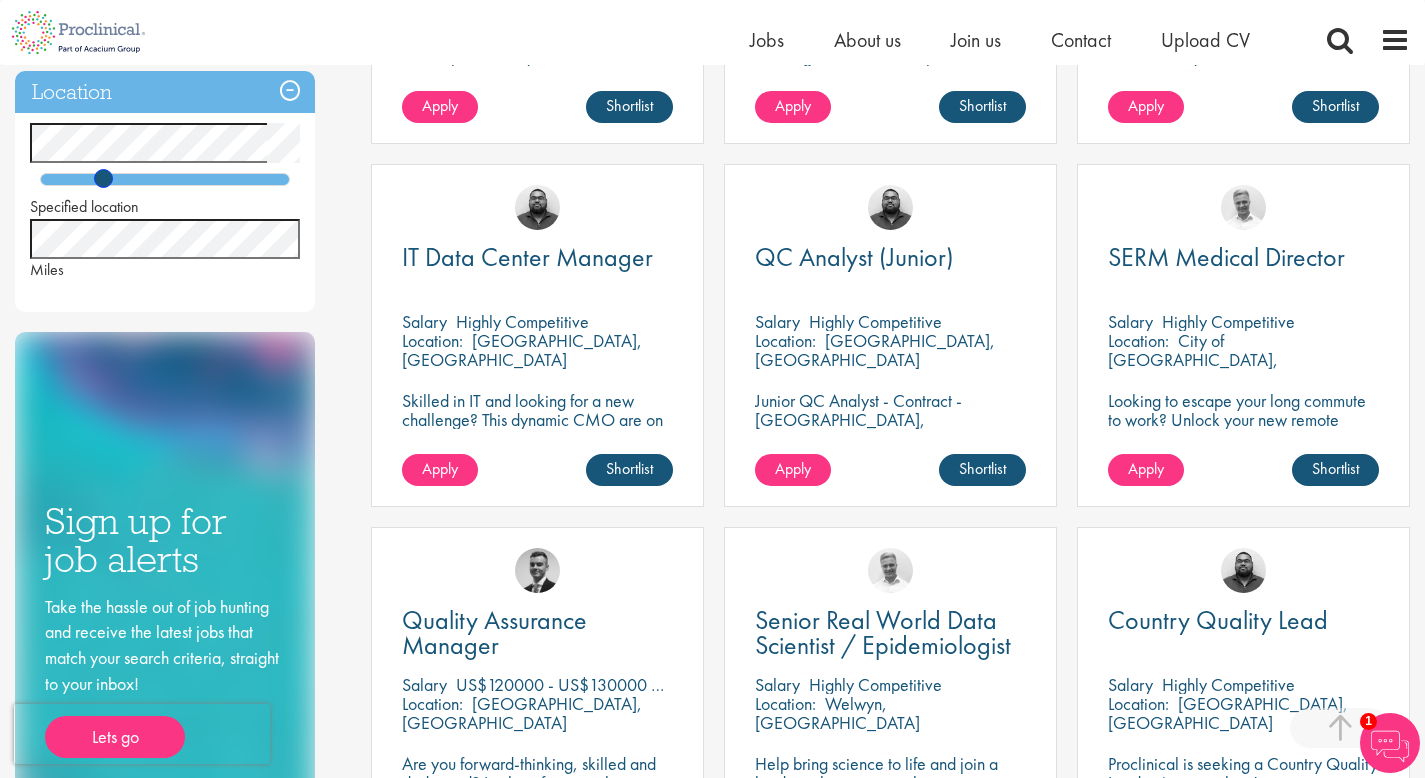 drag, startPoint x: 295, startPoint y: 177, endPoint x: 78, endPoint y: 198, distance: 218.01376 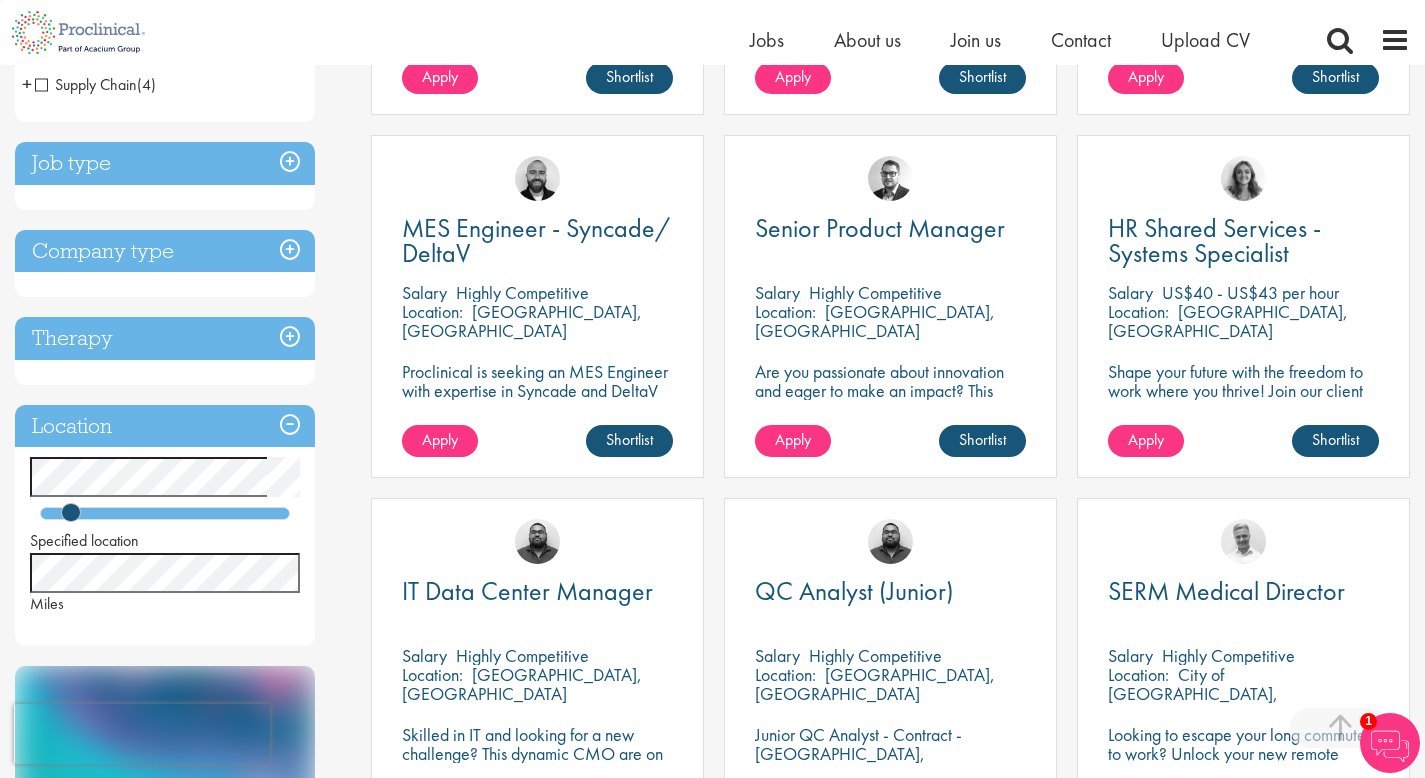 scroll, scrollTop: 622, scrollLeft: 0, axis: vertical 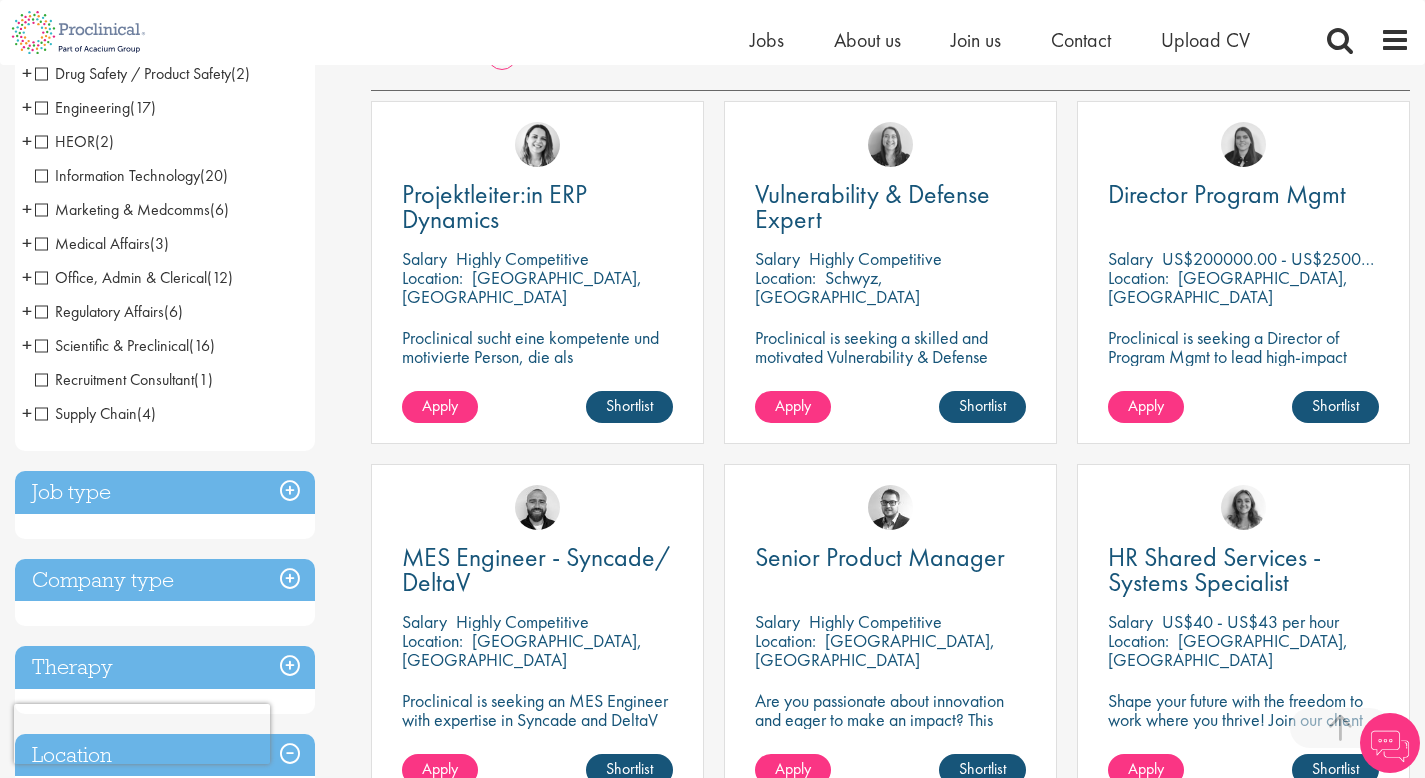 click on "Job type" at bounding box center (165, 492) 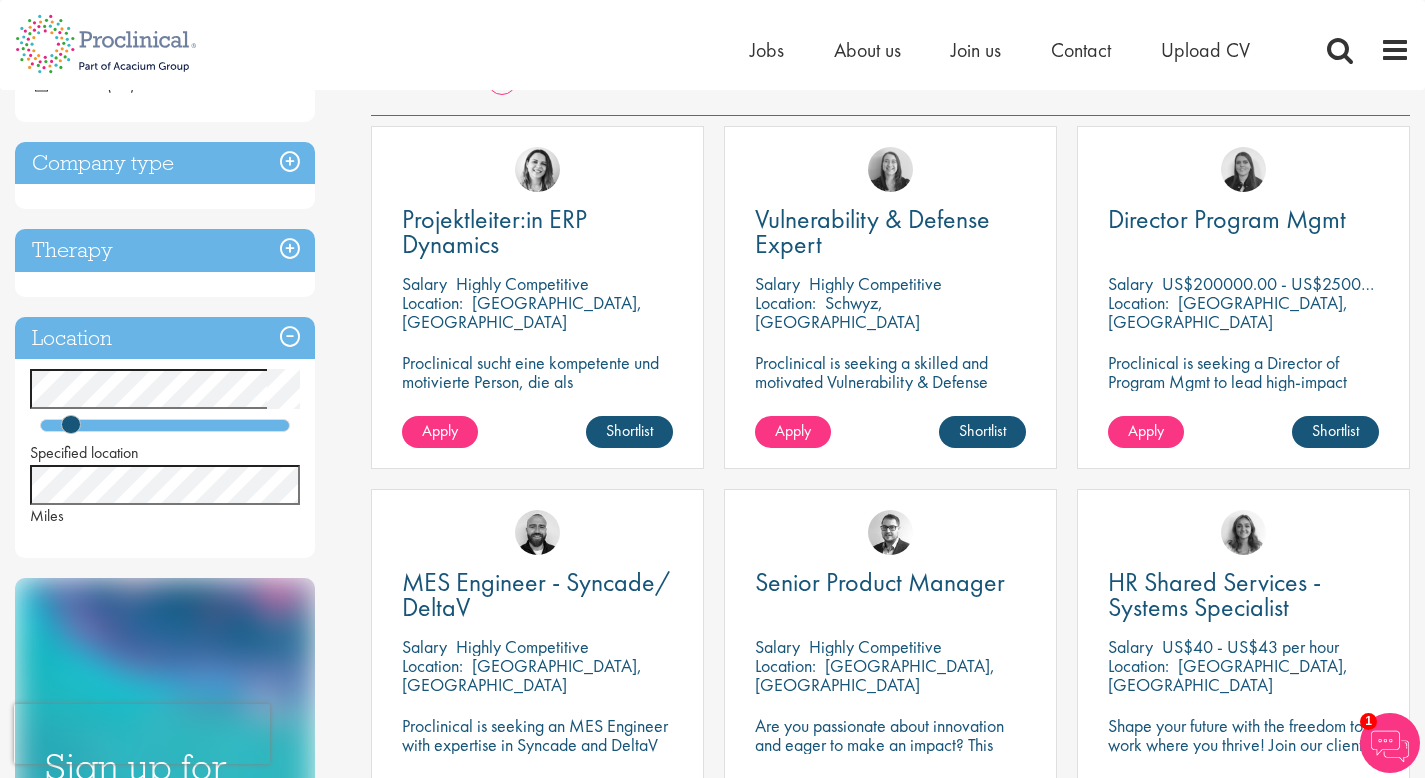 scroll, scrollTop: 0, scrollLeft: 0, axis: both 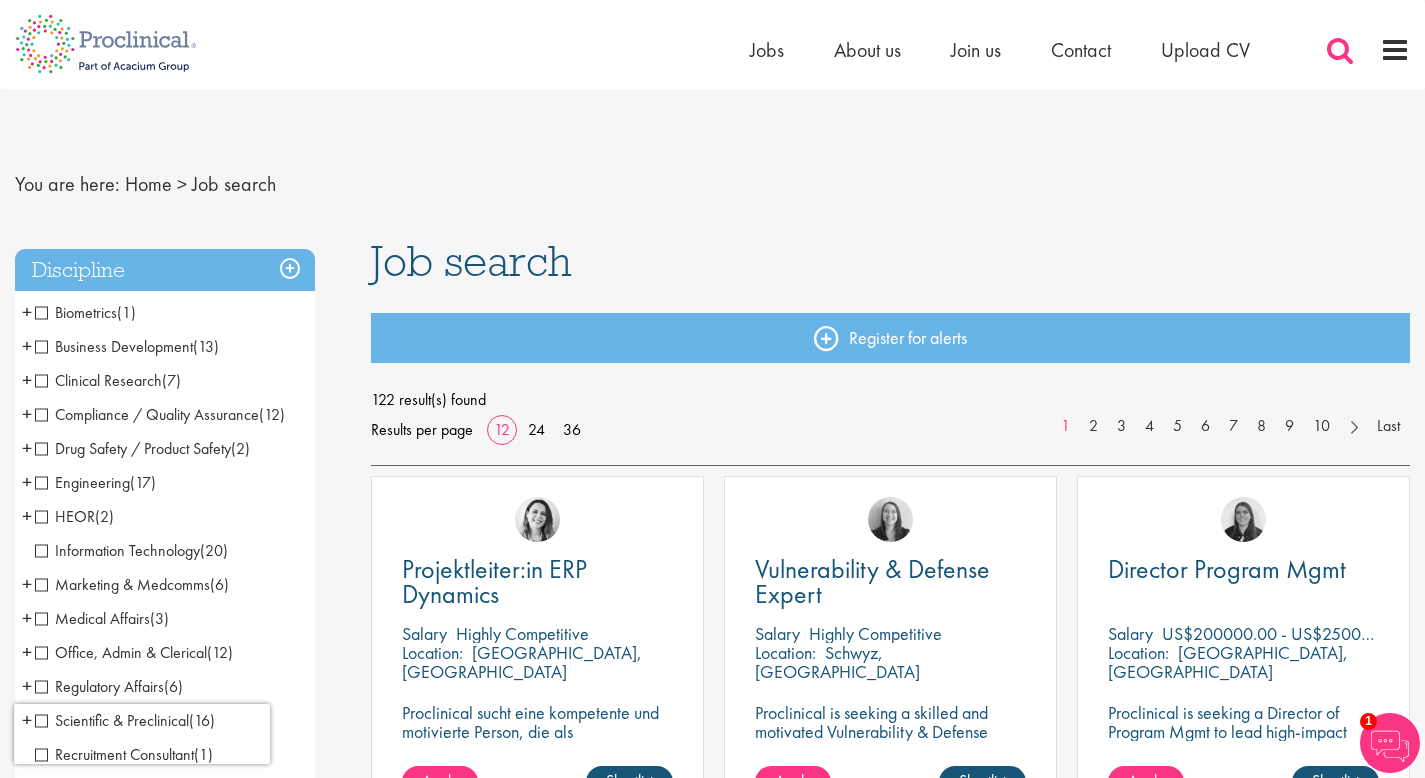 click at bounding box center (1340, 50) 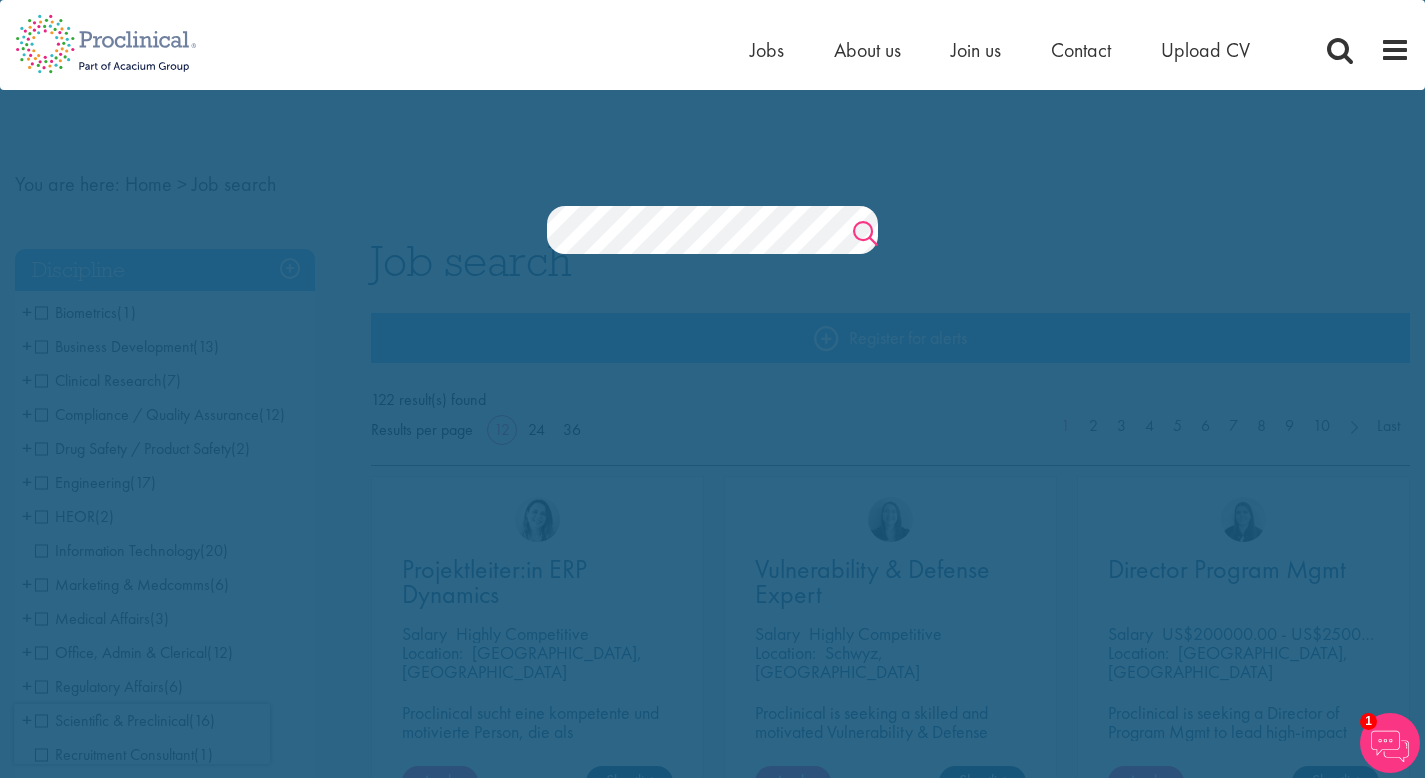 click on "Search" at bounding box center (865, 236) 